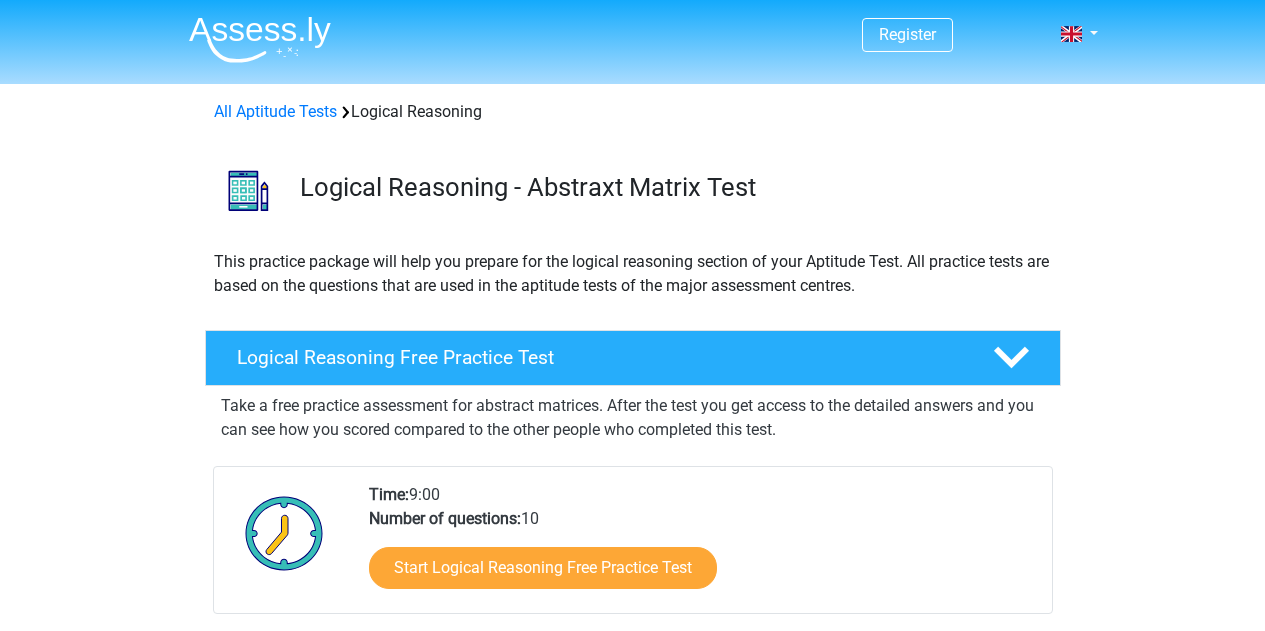 scroll, scrollTop: 0, scrollLeft: 0, axis: both 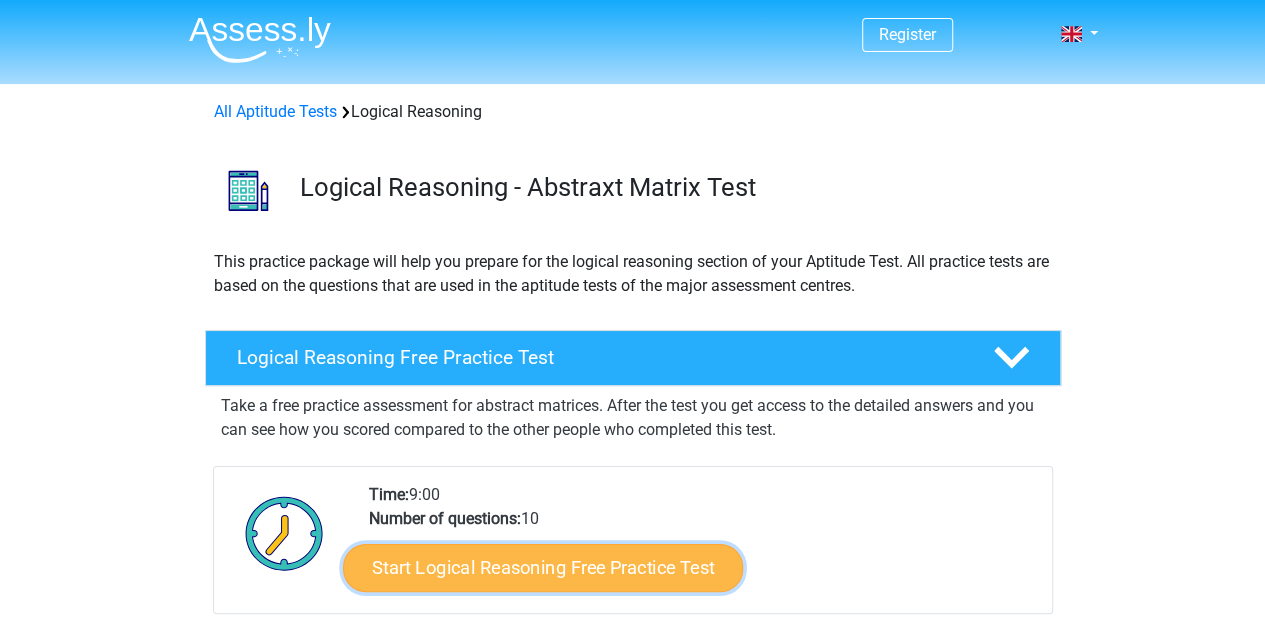 click on "Start Logical Reasoning
Free Practice Test" at bounding box center (543, 567) 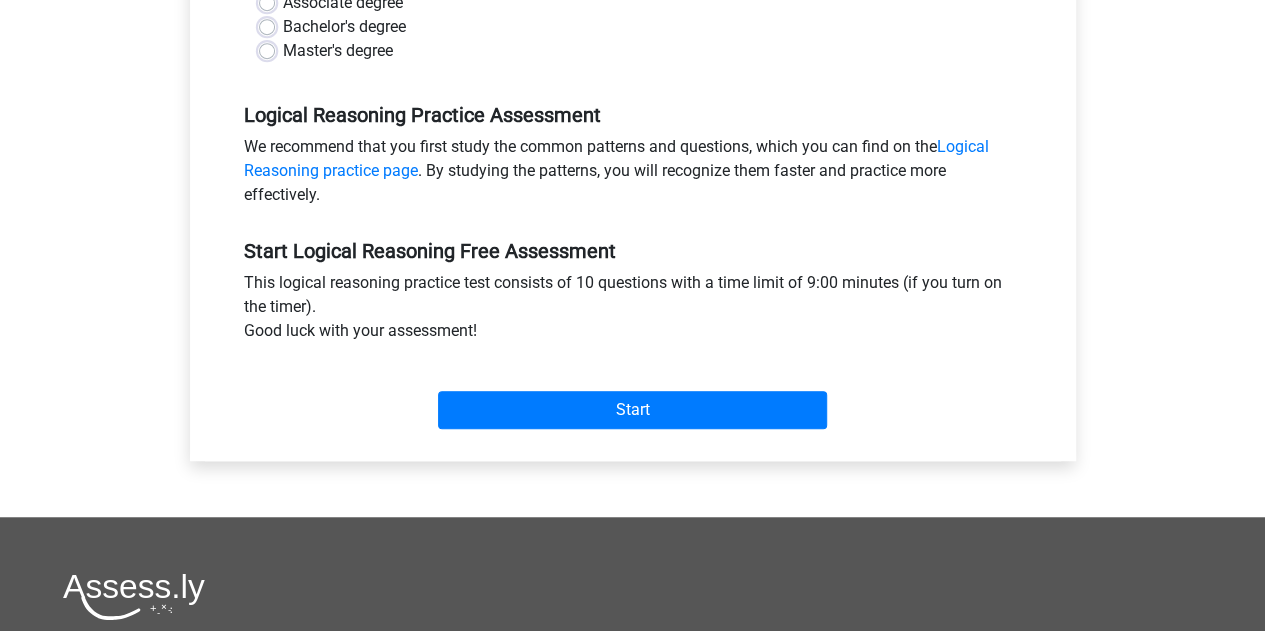 scroll, scrollTop: 532, scrollLeft: 0, axis: vertical 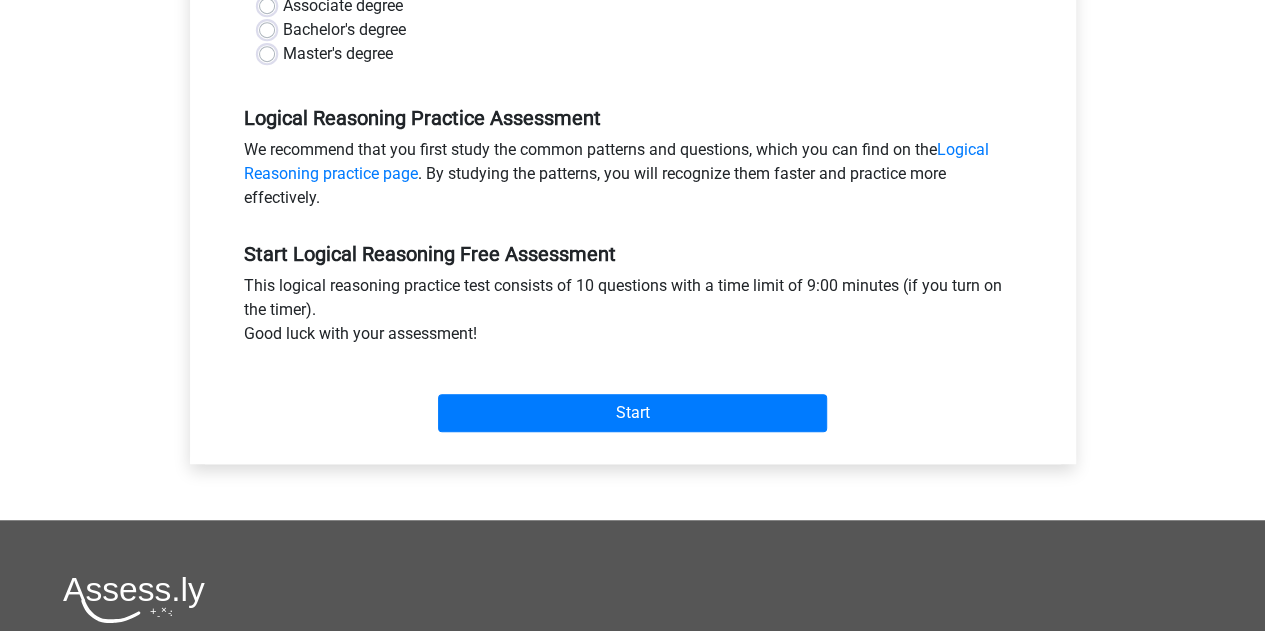 click on "Master's degree" at bounding box center [338, 54] 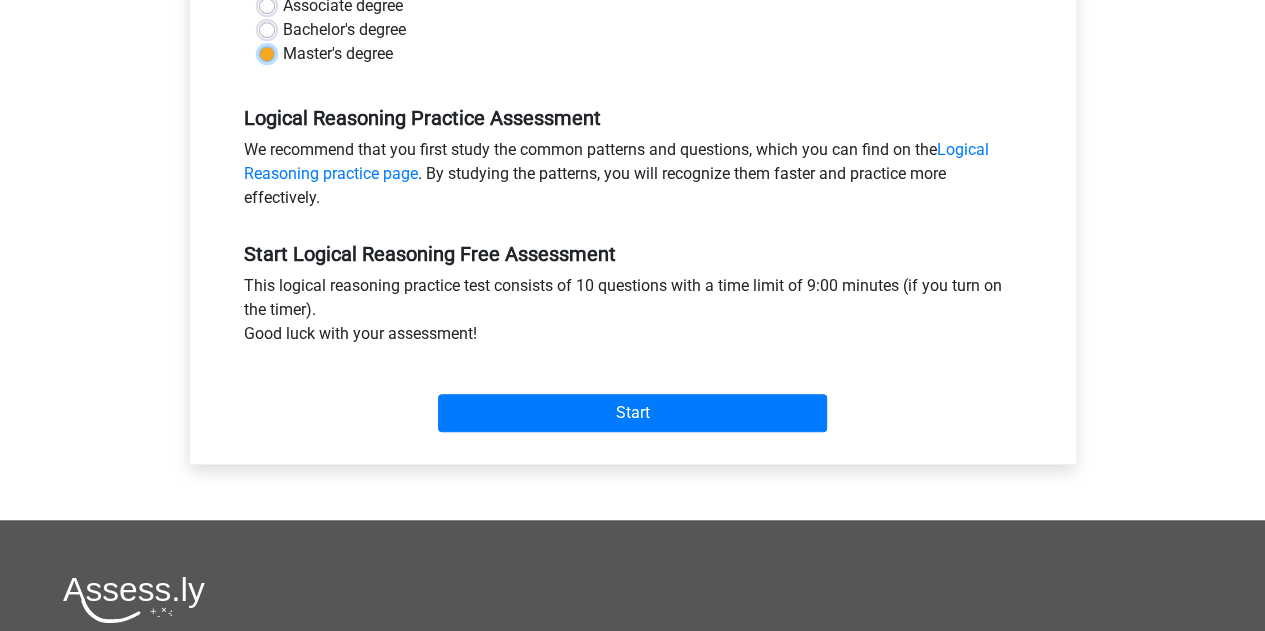 click on "Master's degree" at bounding box center [267, 52] 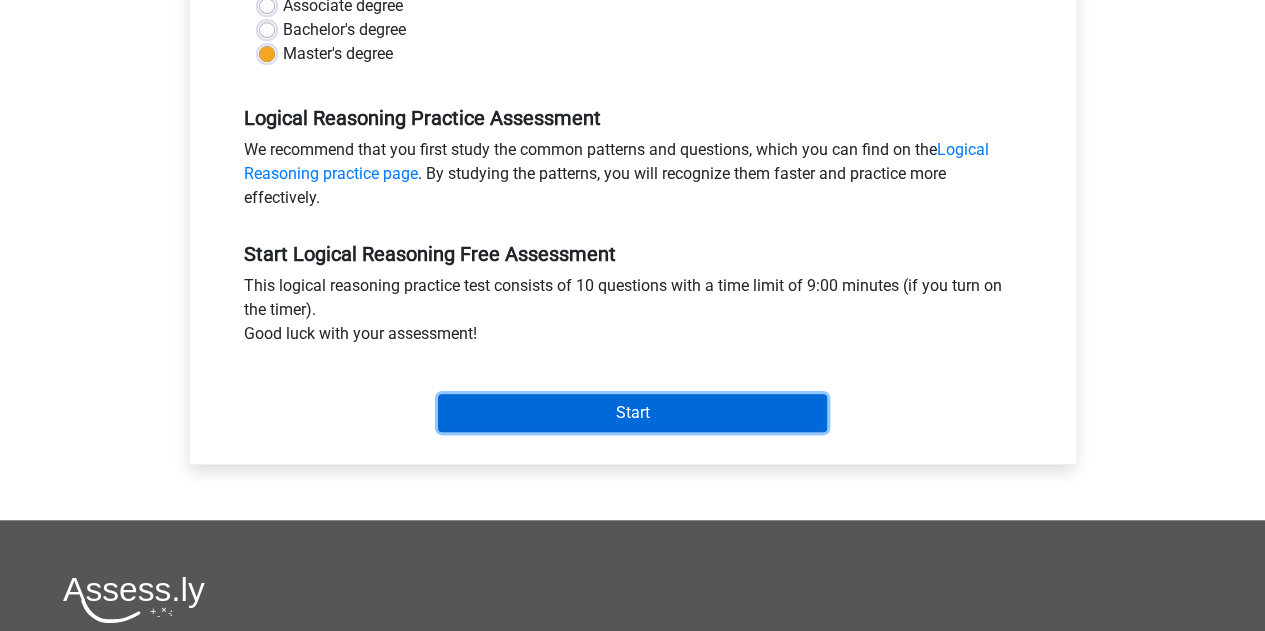 click on "Start" at bounding box center [632, 413] 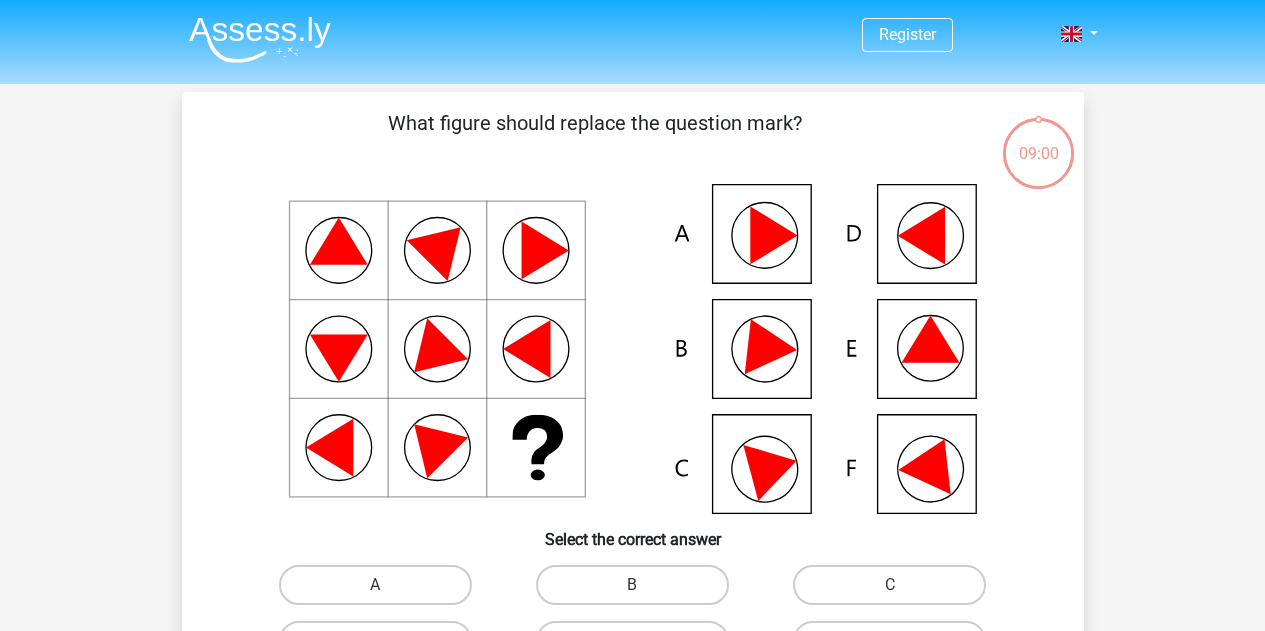 scroll, scrollTop: 0, scrollLeft: 0, axis: both 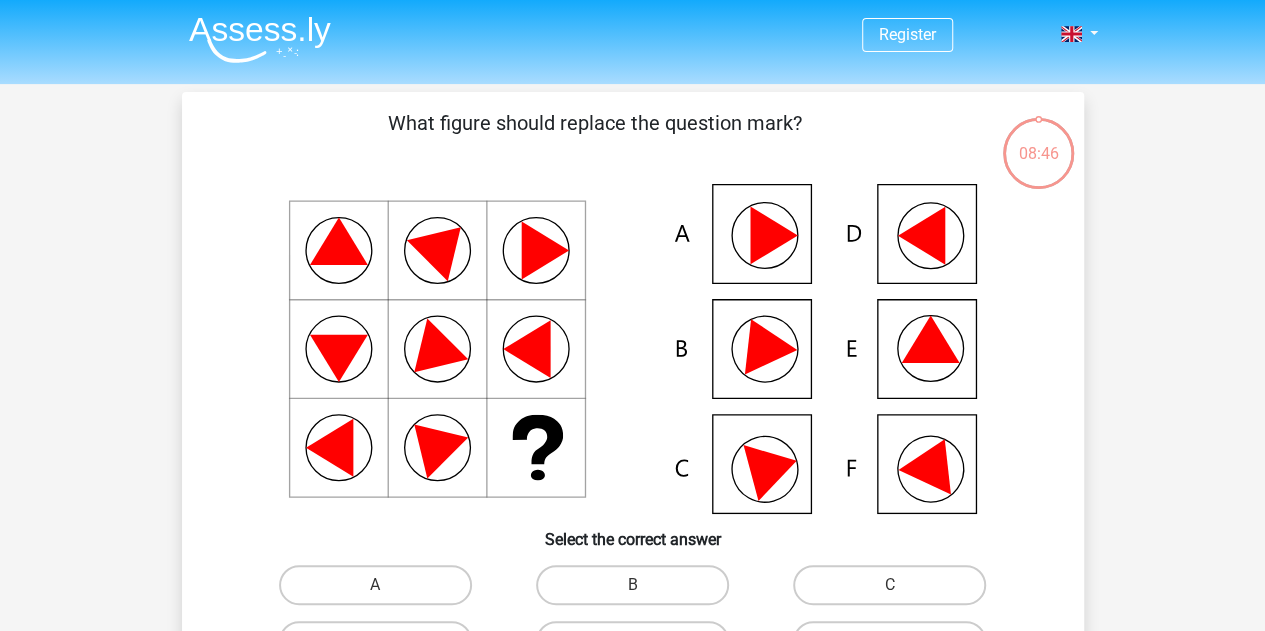 click 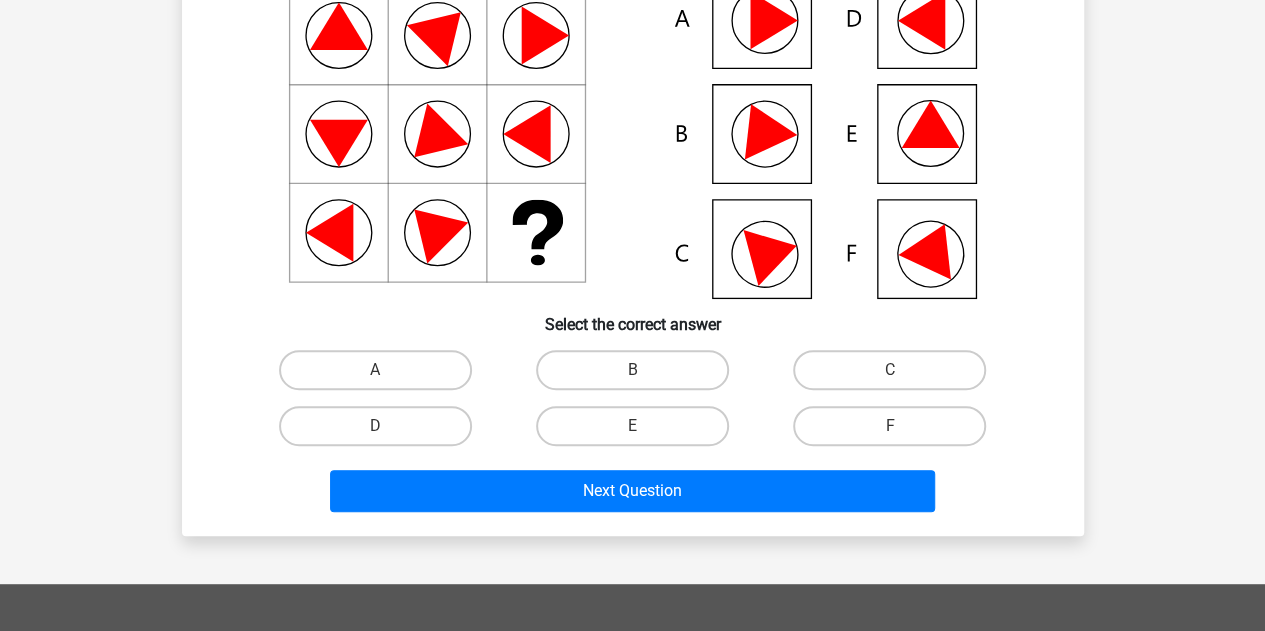scroll, scrollTop: 221, scrollLeft: 0, axis: vertical 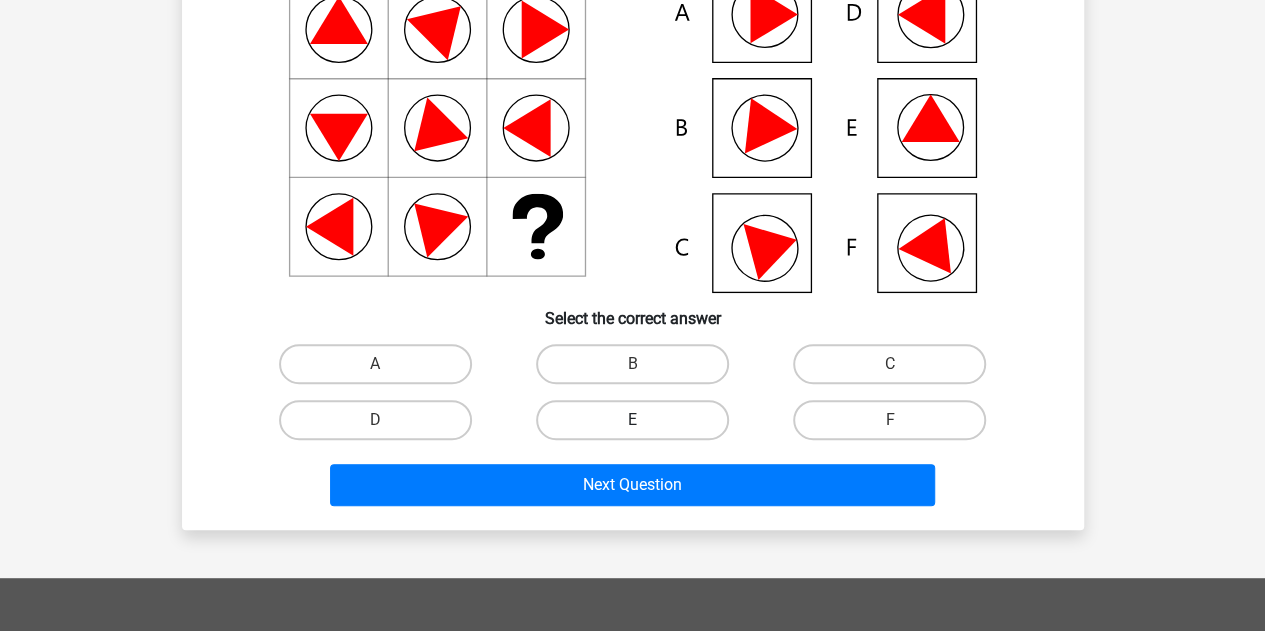 click on "E" at bounding box center (632, 420) 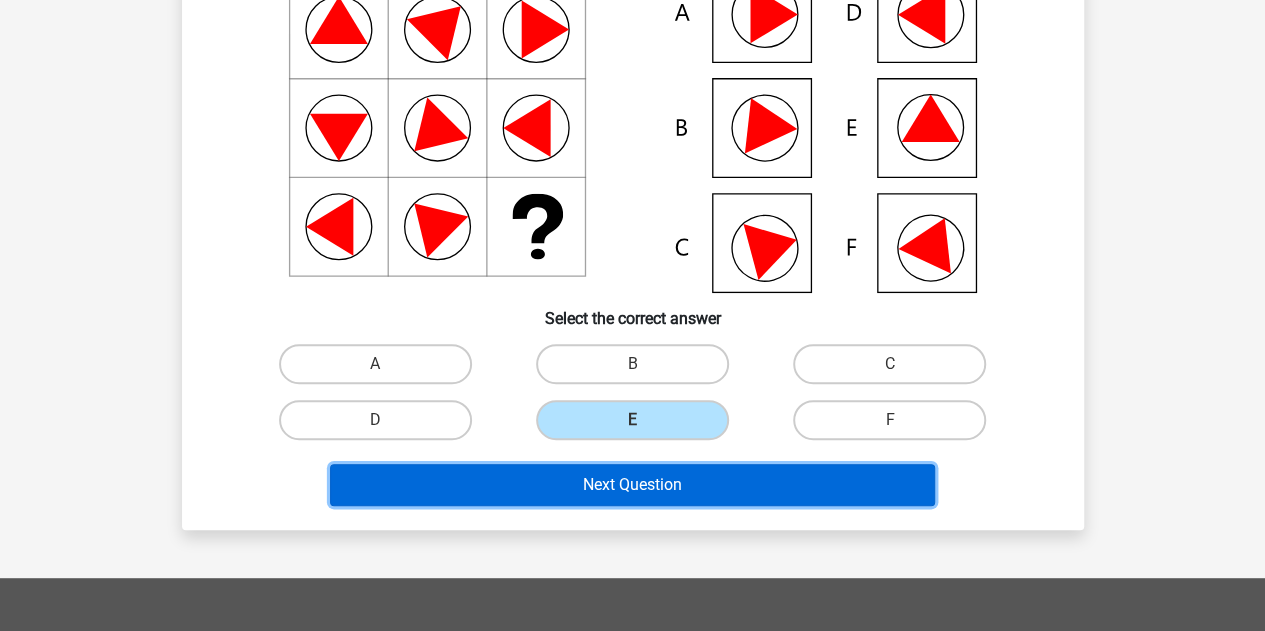 click on "Next Question" at bounding box center [632, 485] 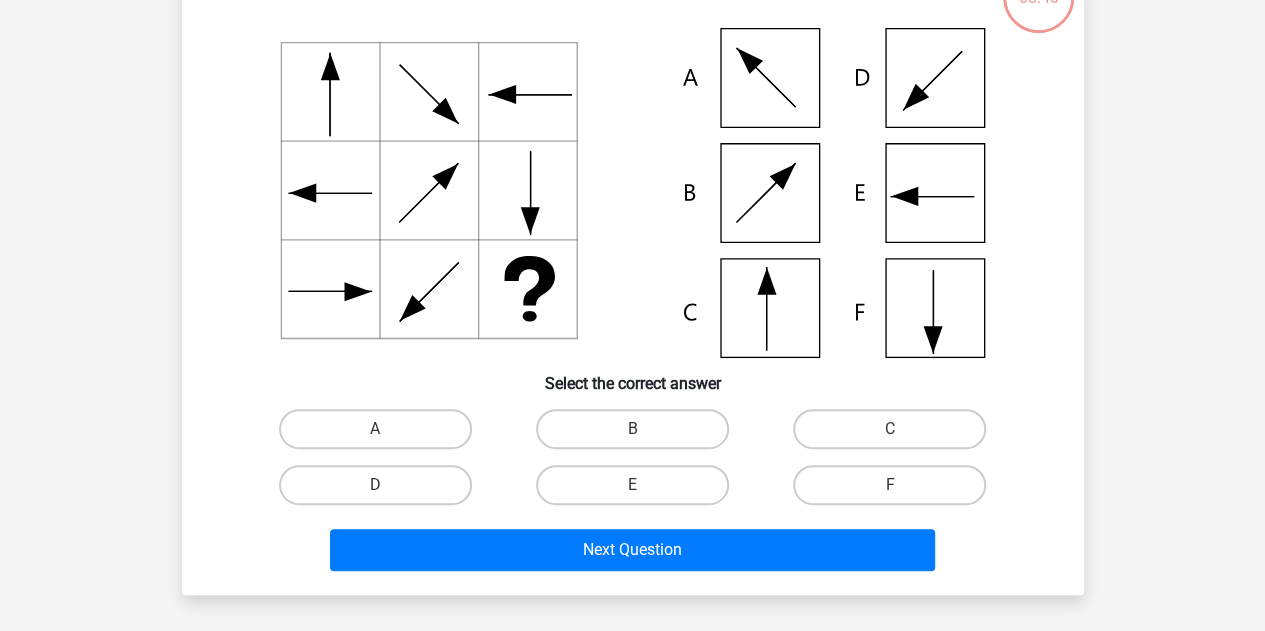 scroll, scrollTop: 92, scrollLeft: 0, axis: vertical 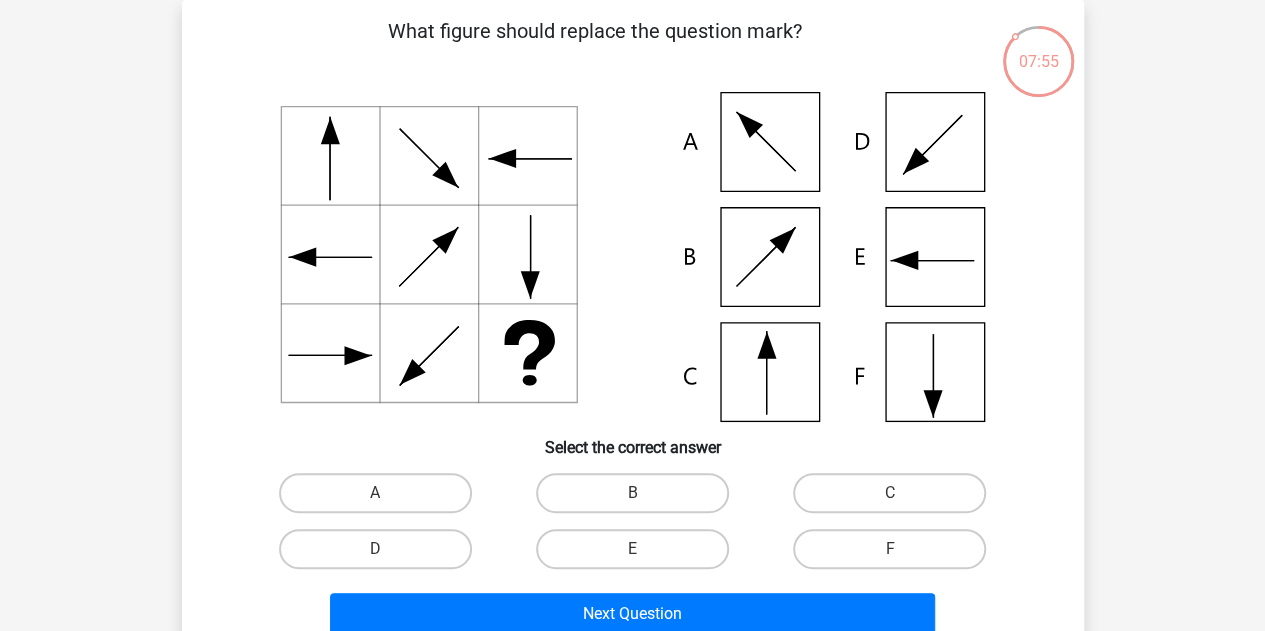 click on "C" at bounding box center [896, 499] 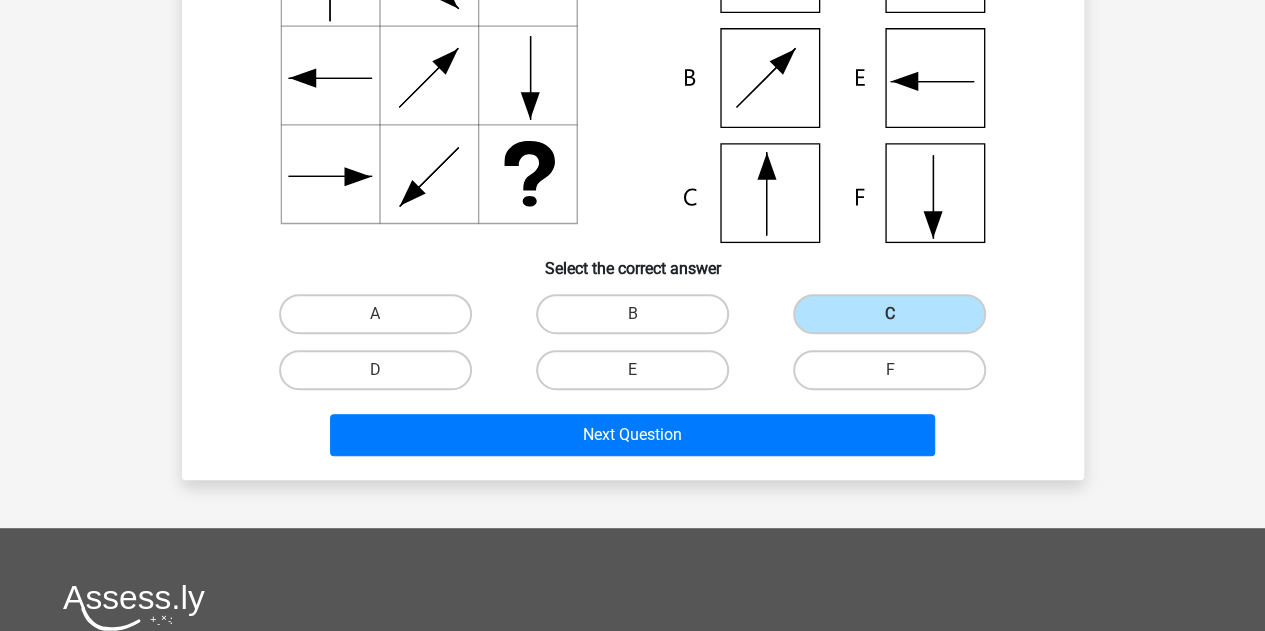 scroll, scrollTop: 272, scrollLeft: 0, axis: vertical 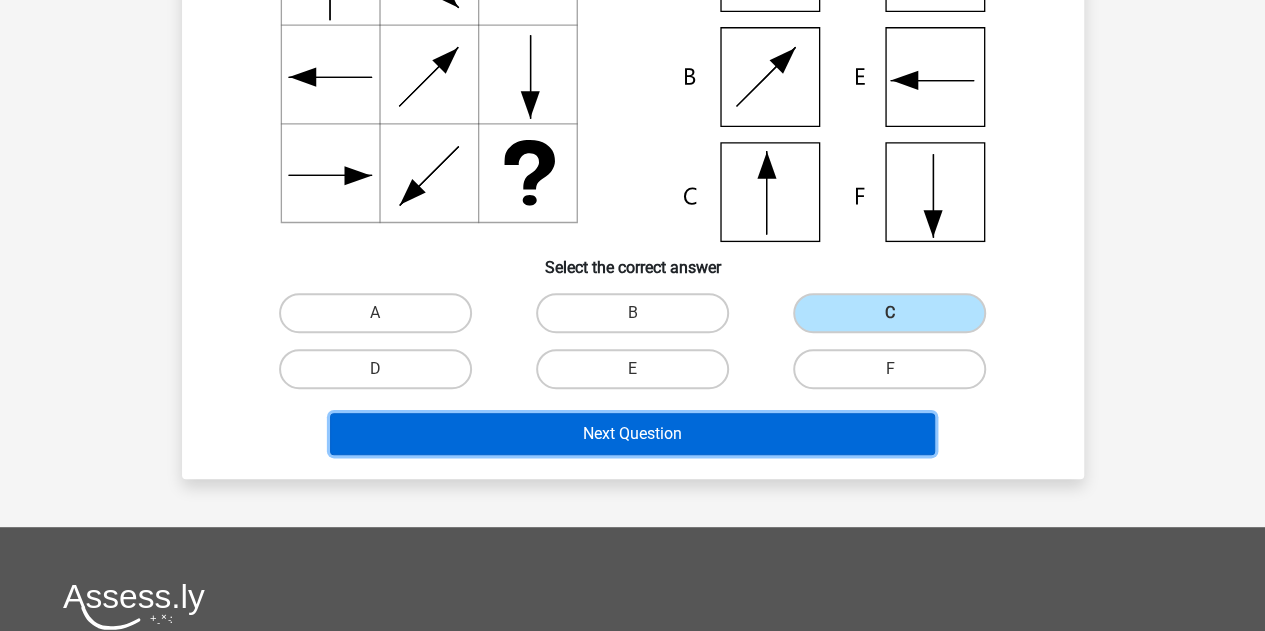 click on "Next Question" at bounding box center (632, 434) 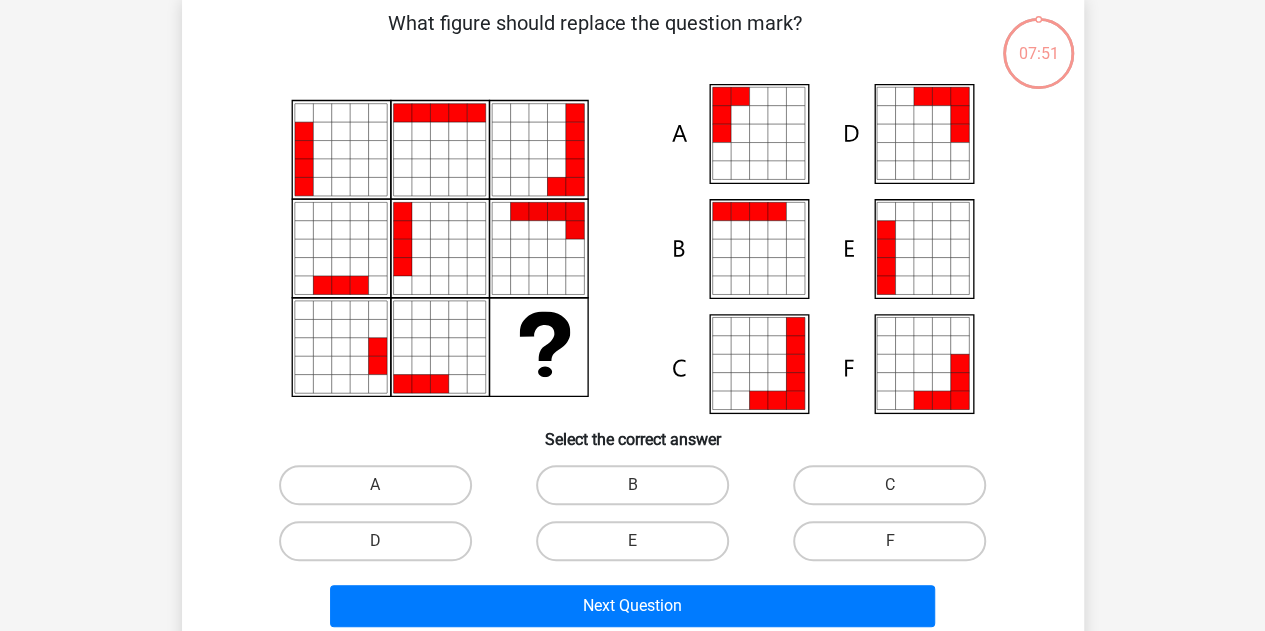 scroll, scrollTop: 92, scrollLeft: 0, axis: vertical 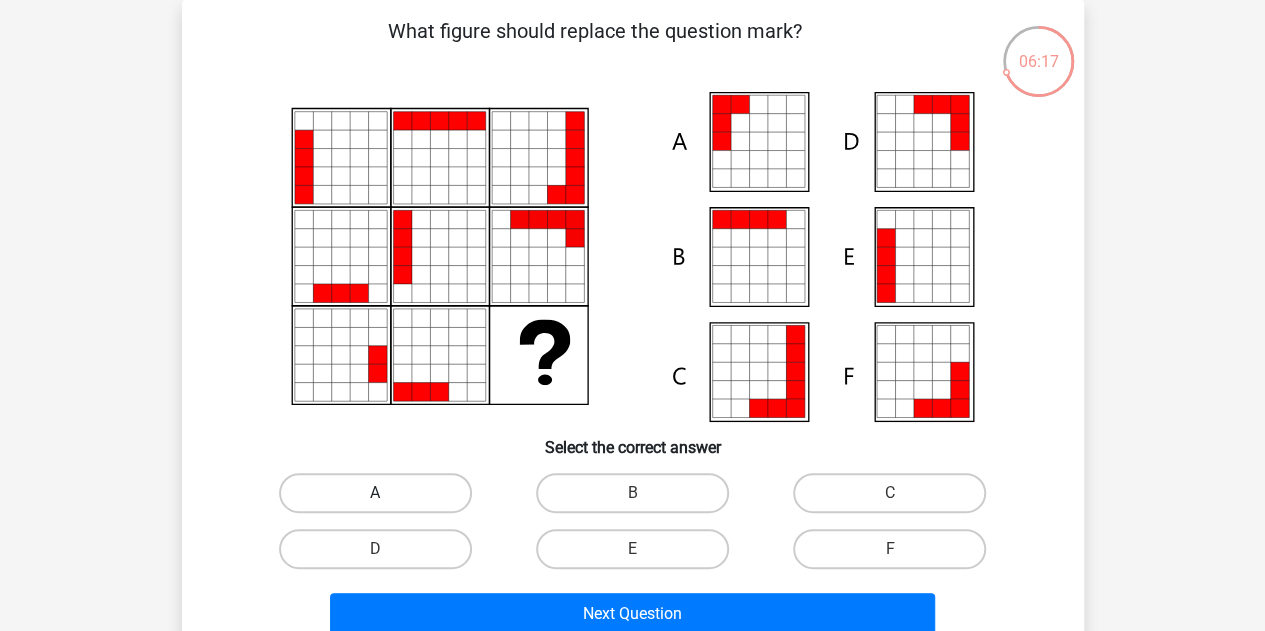 click on "A" at bounding box center [375, 493] 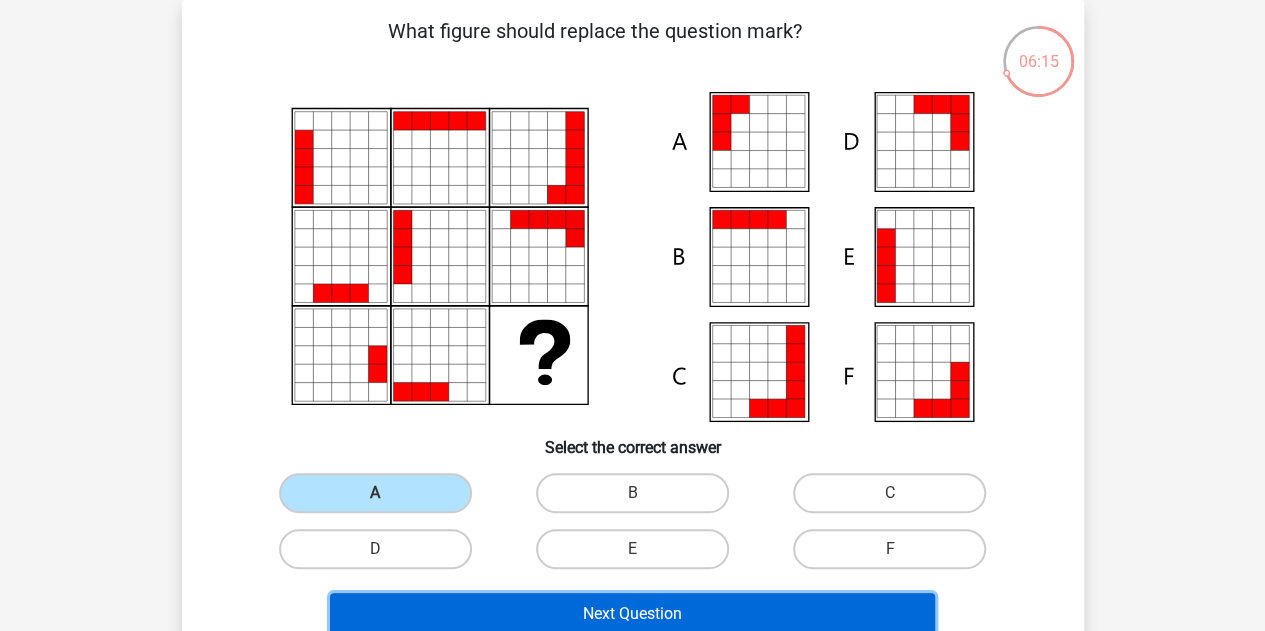 click on "Next Question" at bounding box center (632, 614) 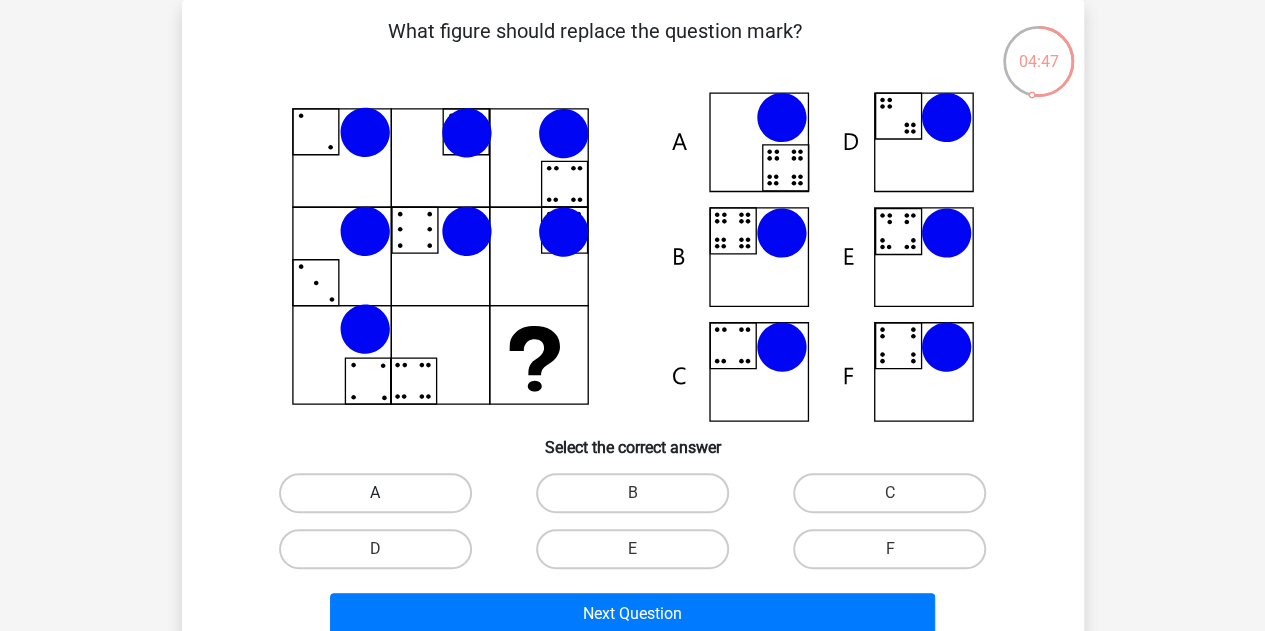 click on "A" at bounding box center (375, 493) 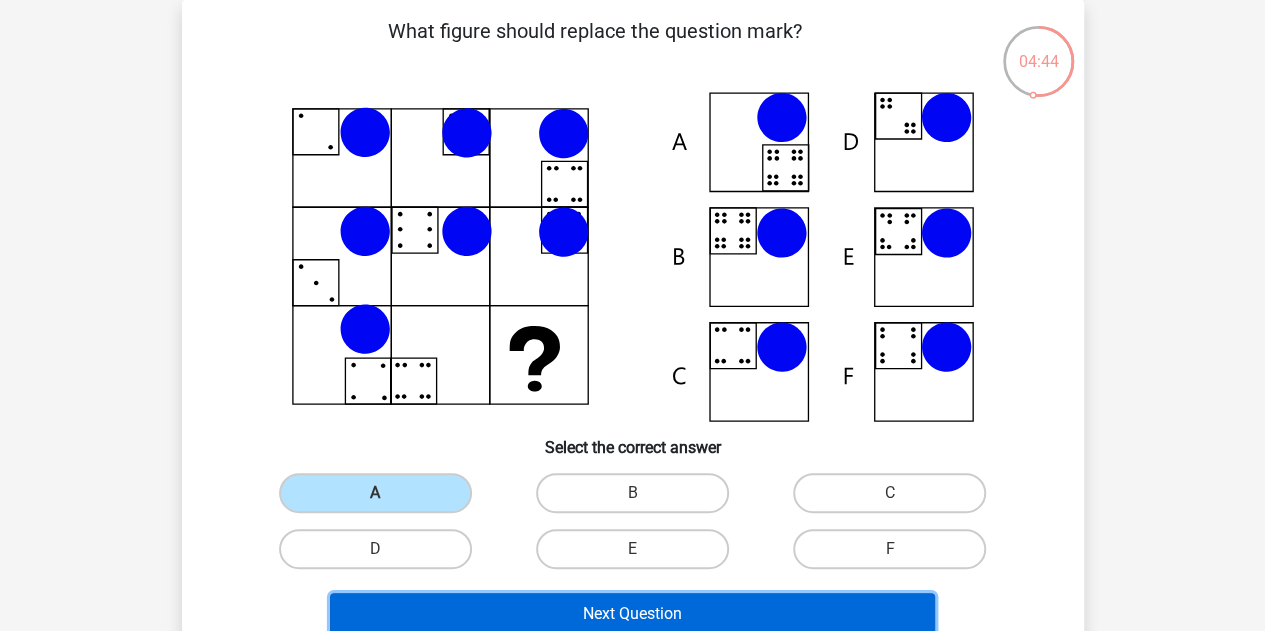 click on "Next Question" at bounding box center [632, 614] 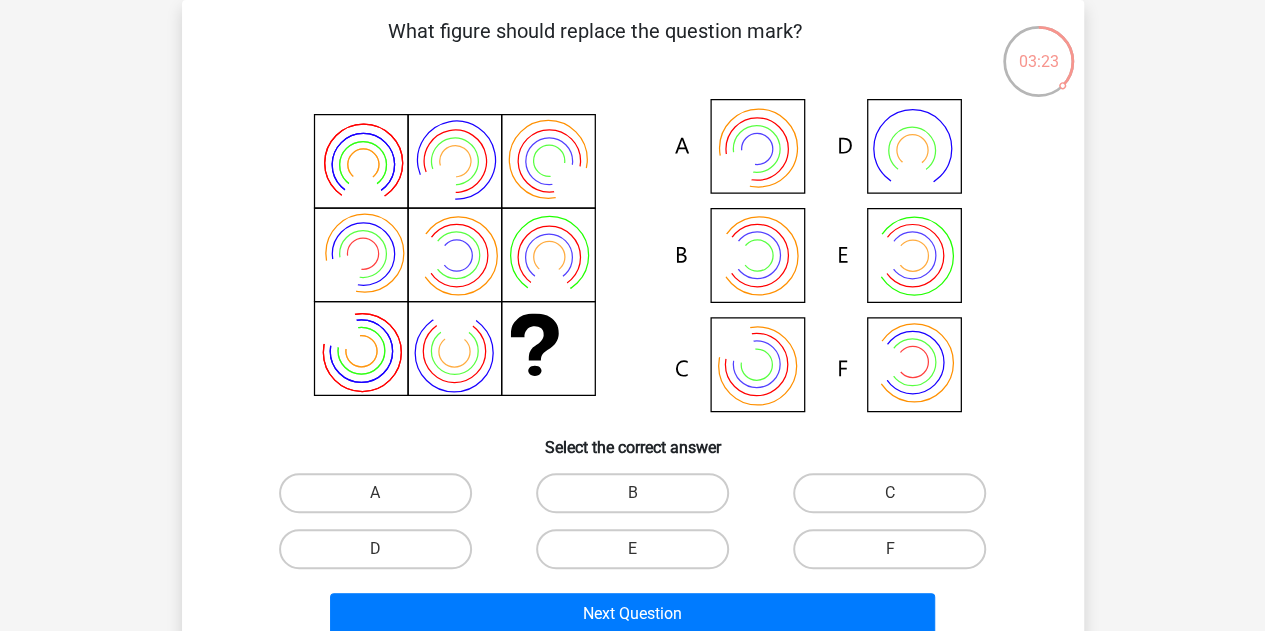click 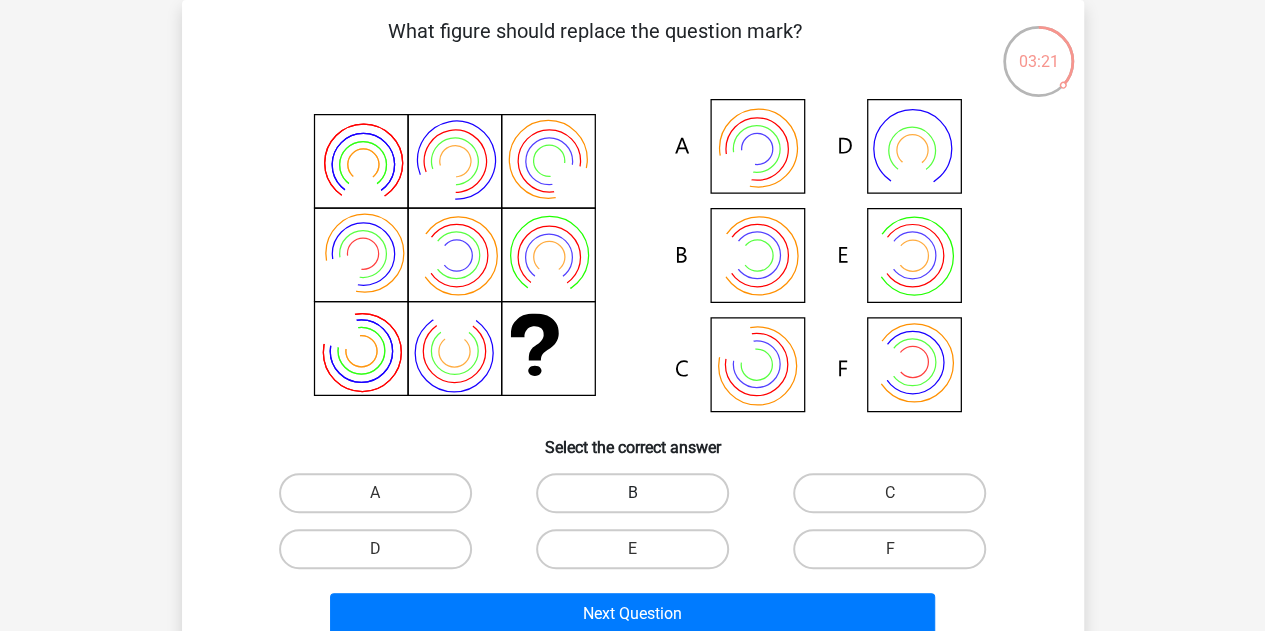 click on "B" at bounding box center [632, 493] 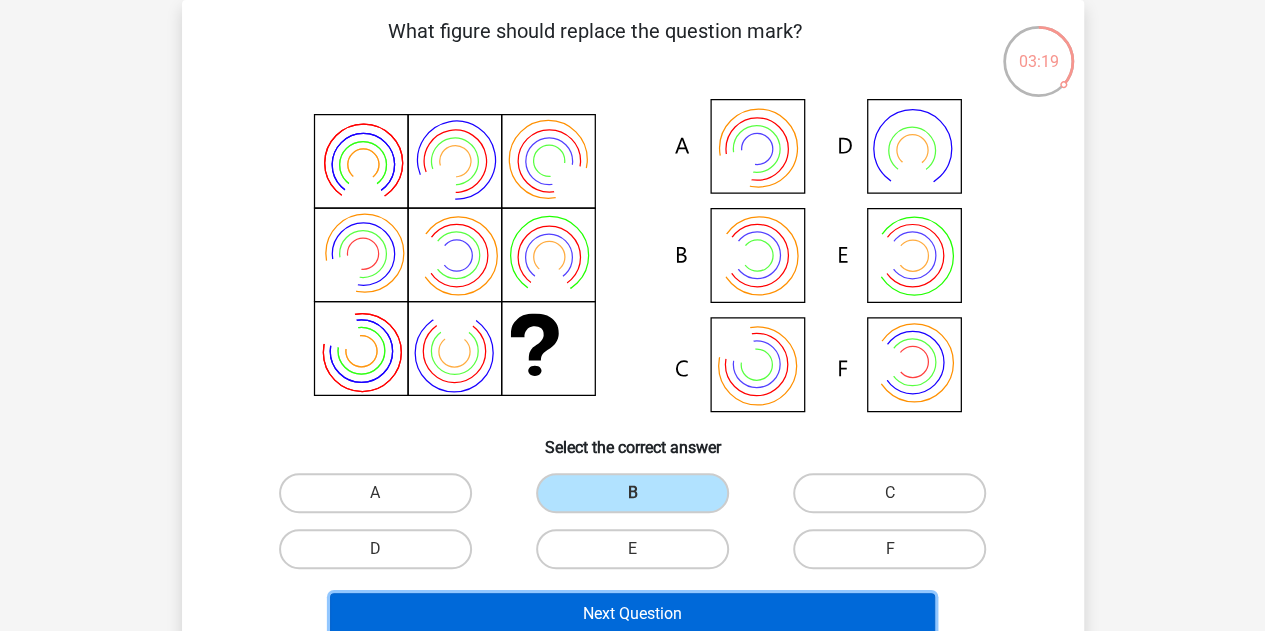 click on "Next Question" at bounding box center (632, 614) 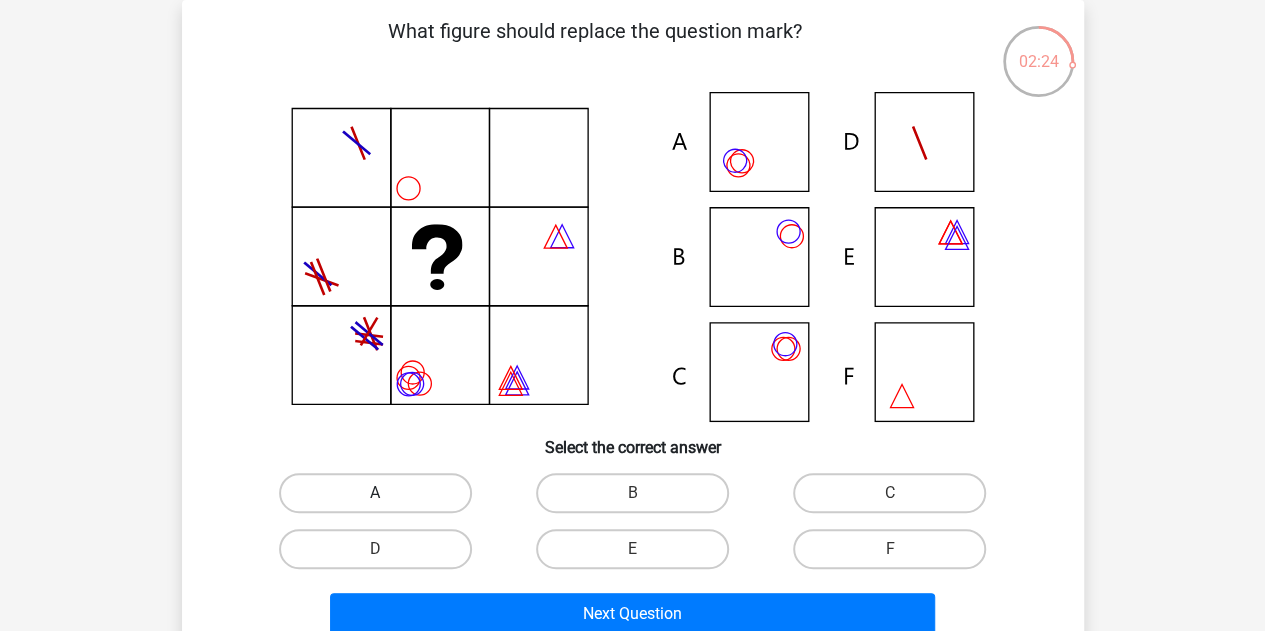 click on "A" at bounding box center [375, 493] 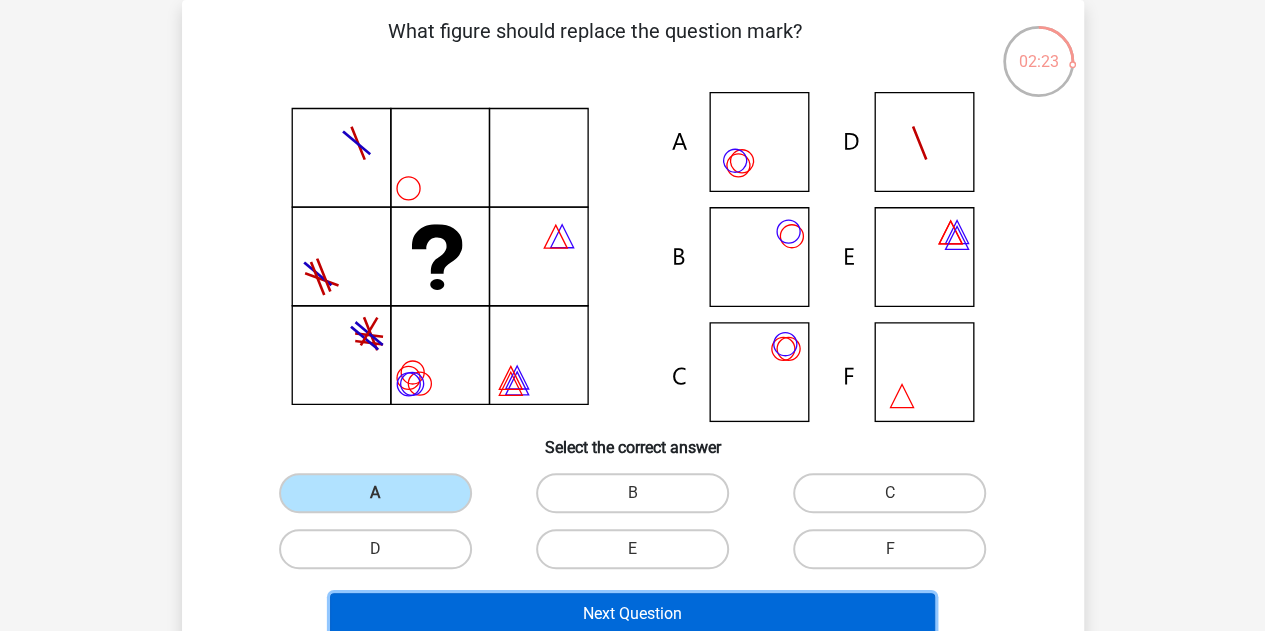 click on "Next Question" at bounding box center (632, 614) 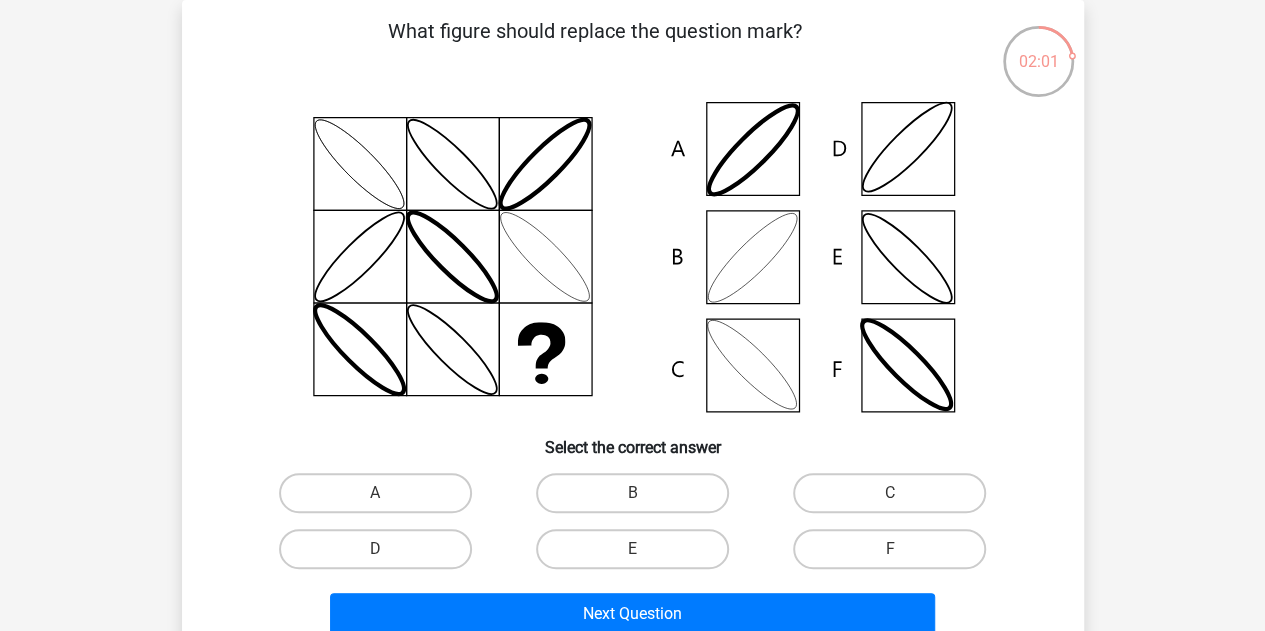 click on "C" at bounding box center [896, 499] 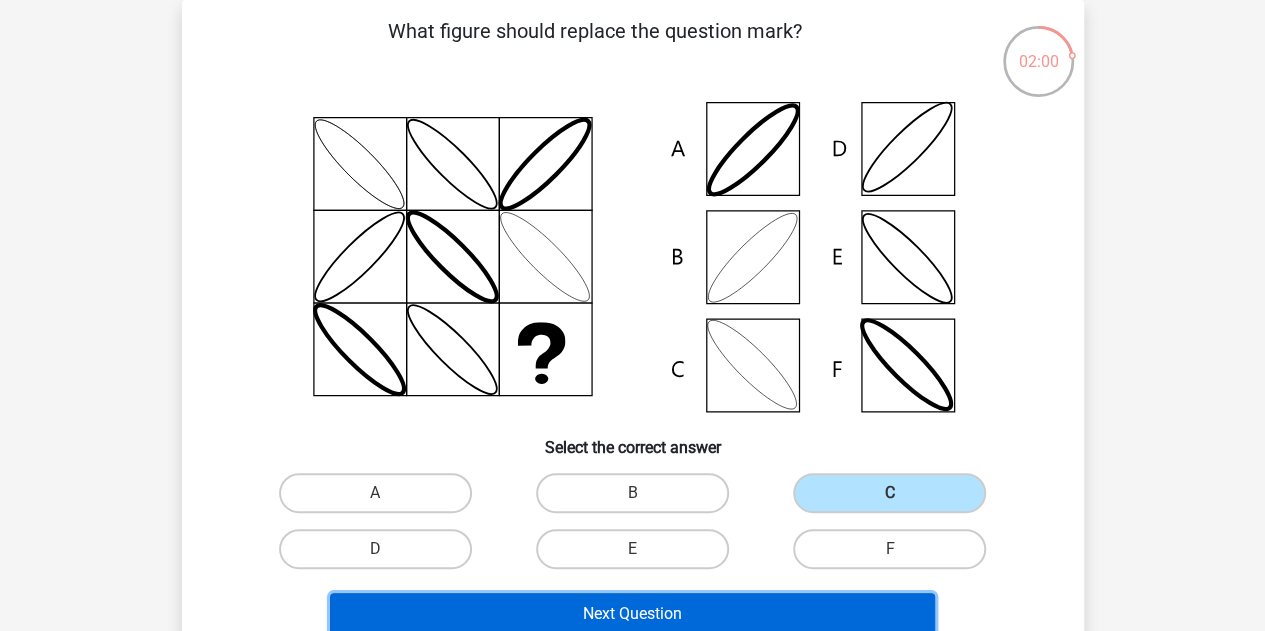 click on "Next Question" at bounding box center [632, 614] 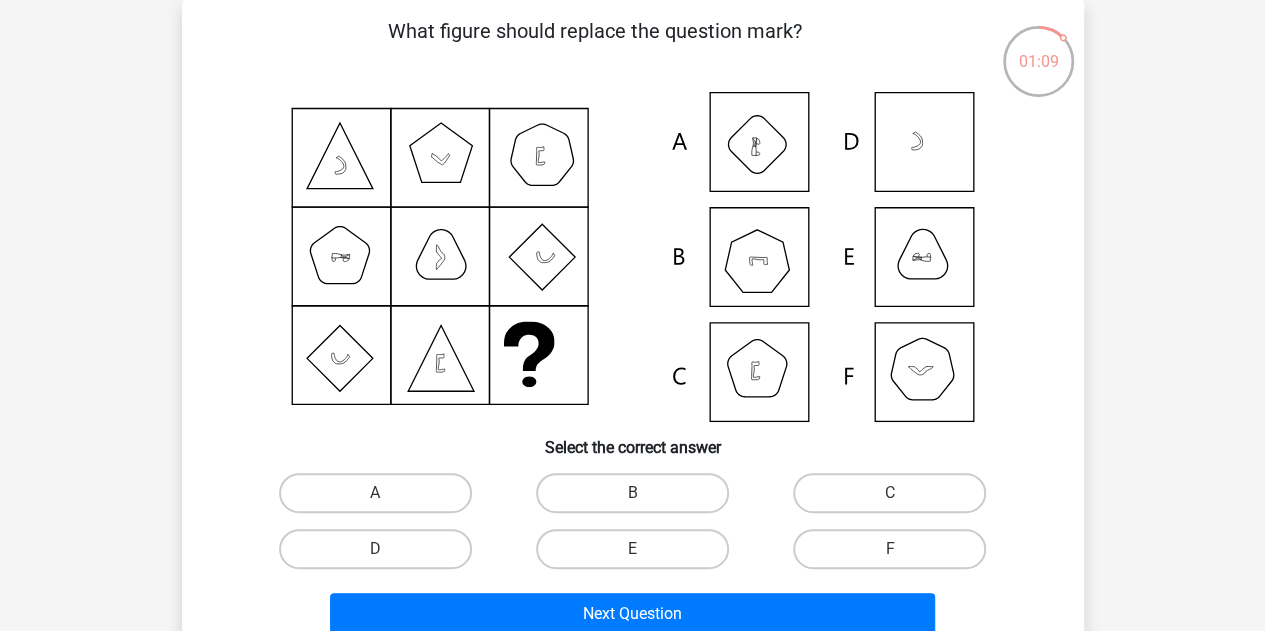 click 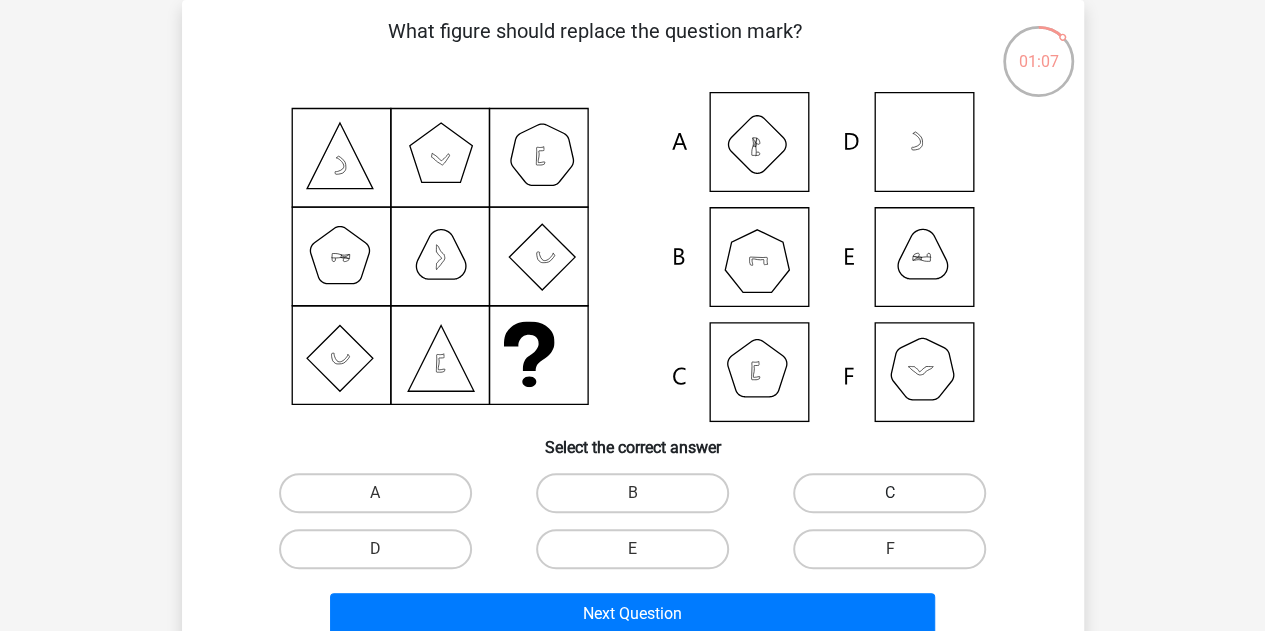 click on "C" at bounding box center [889, 493] 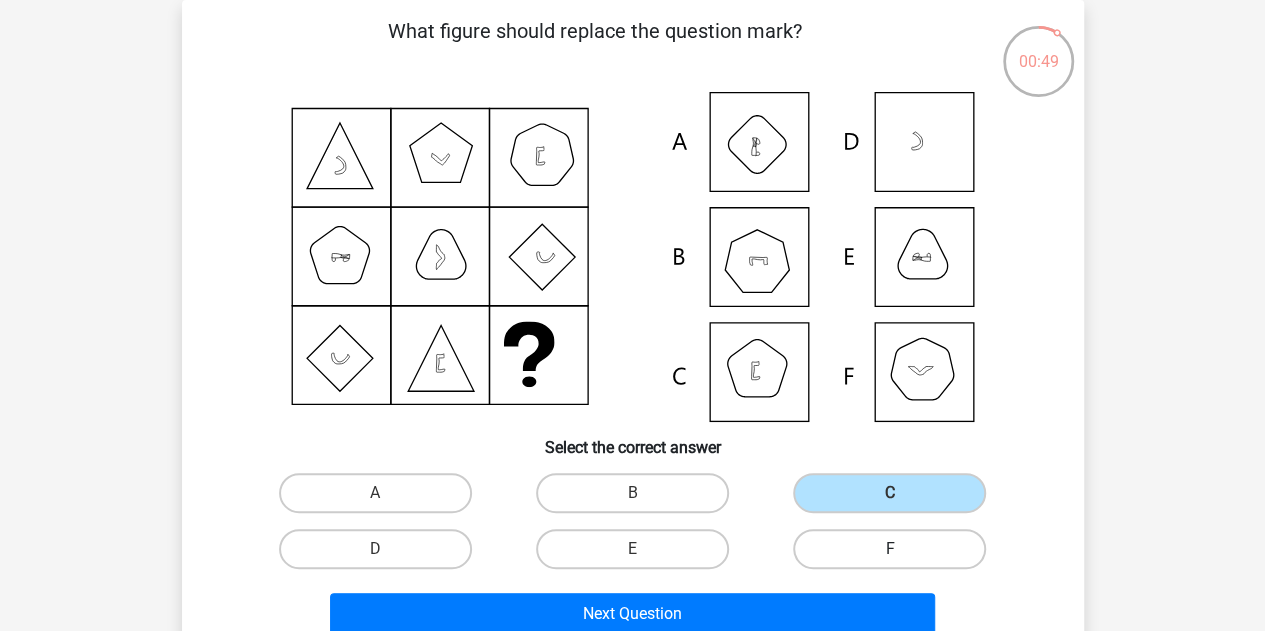 click on "F" at bounding box center (889, 549) 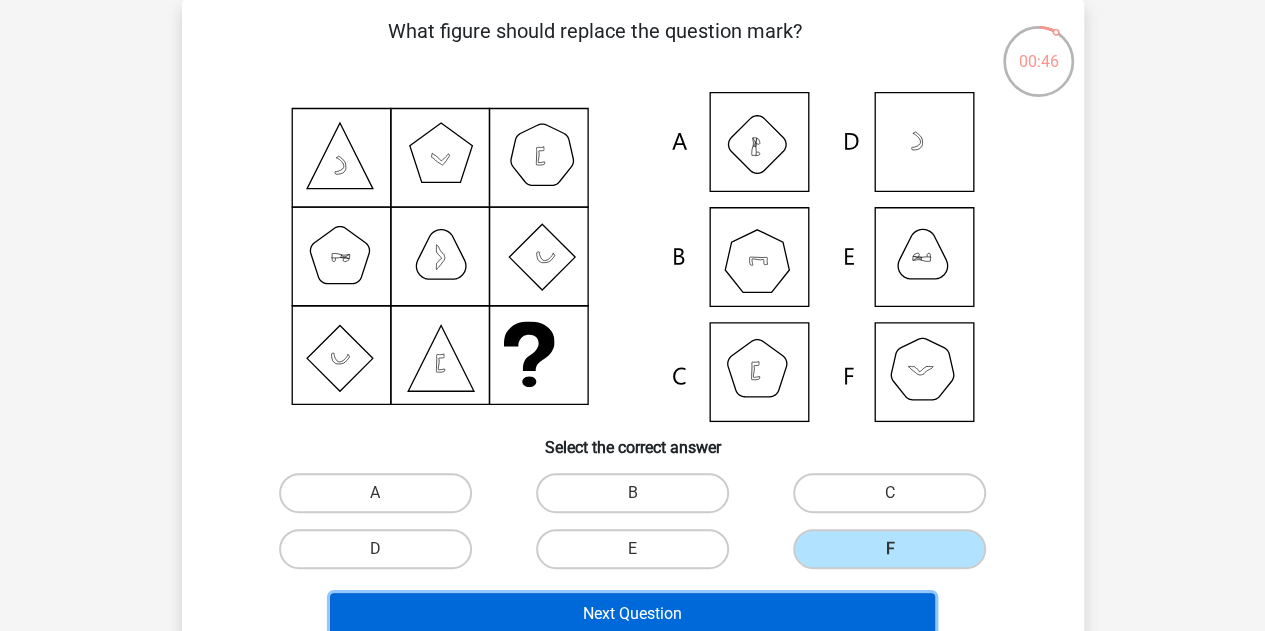 click on "Next Question" at bounding box center [632, 614] 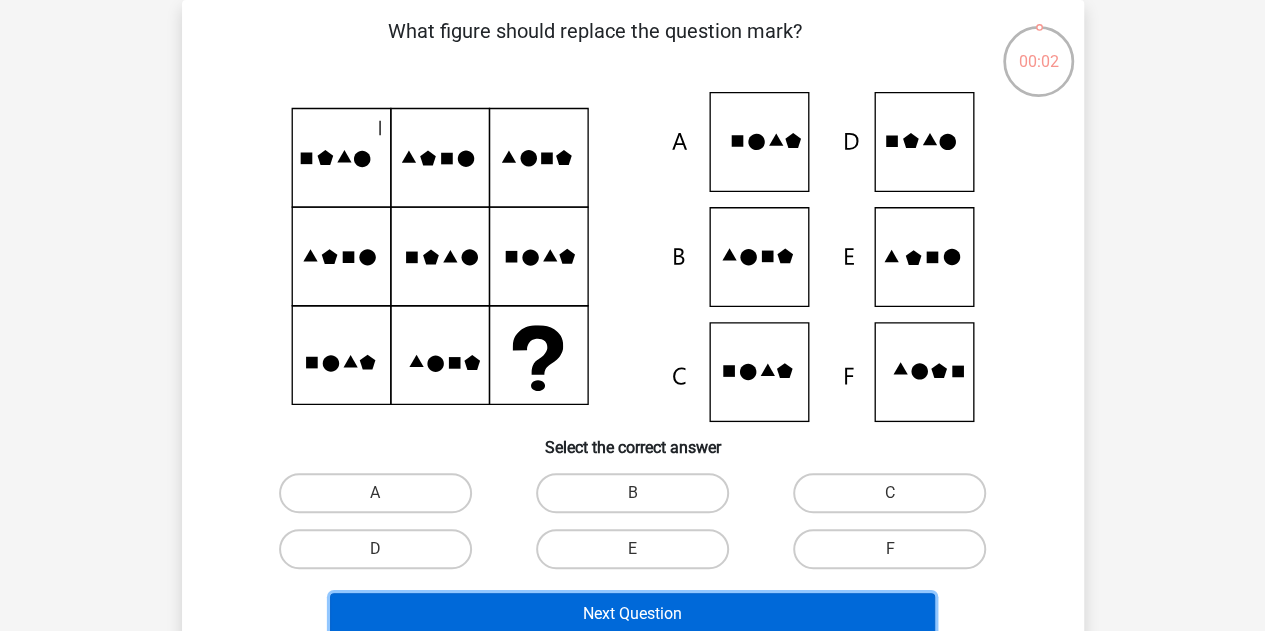 click on "Next Question" at bounding box center (632, 614) 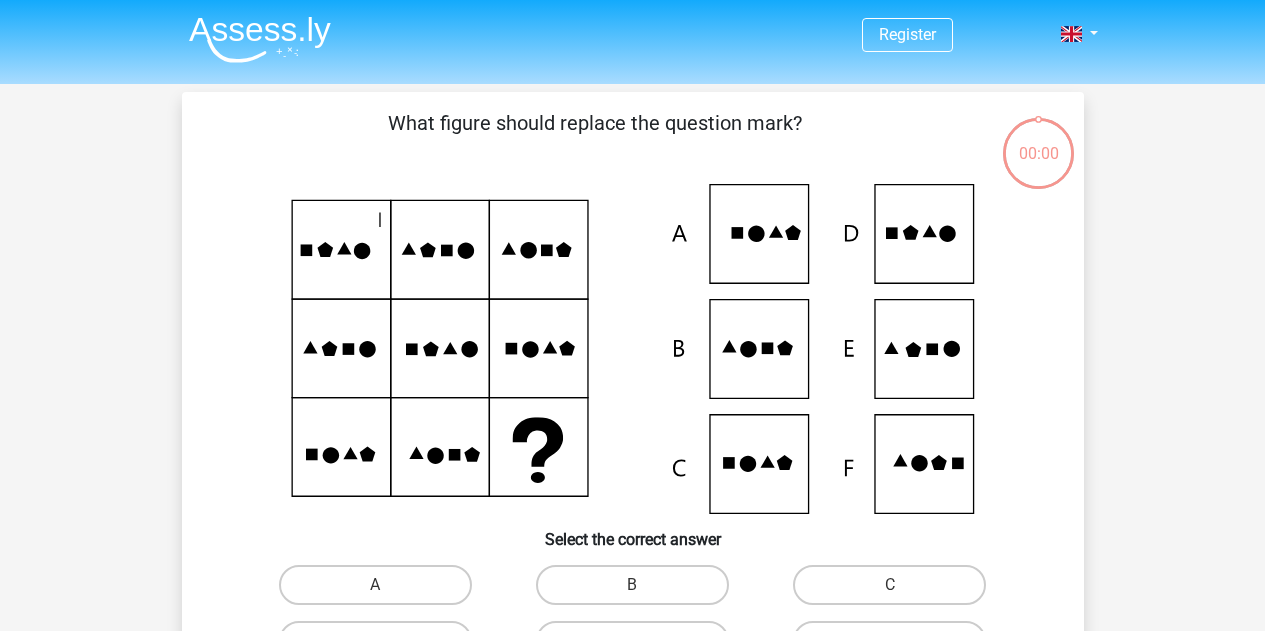 scroll, scrollTop: 92, scrollLeft: 0, axis: vertical 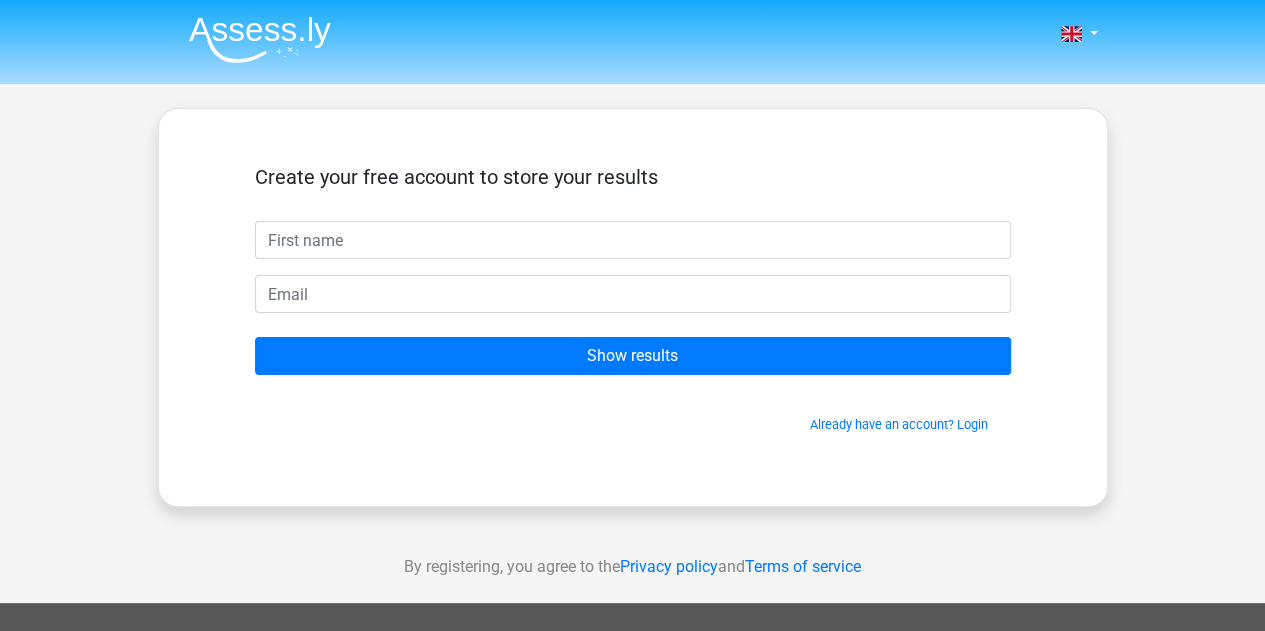click on "Assessments
Numerical reasoning
Verbal reasoning
Inductive reasoning
Watson glaser test
Diagrammatic reasoning
Logical reasoning
Antonyms" at bounding box center (632, 867) 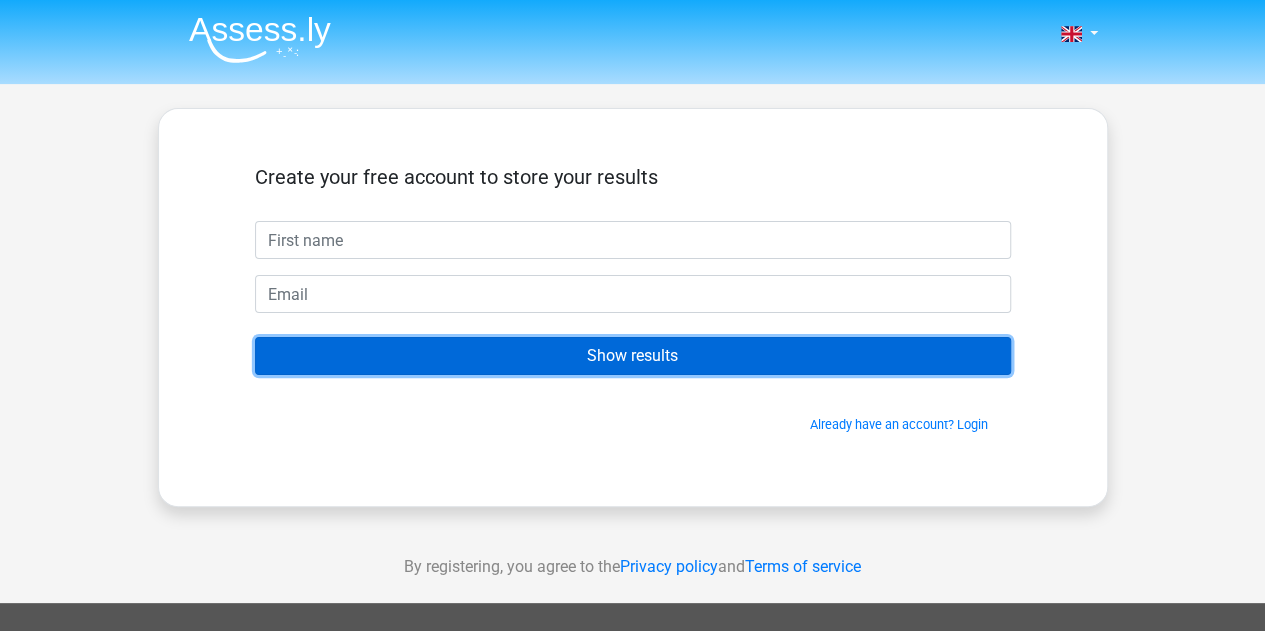 click on "Show results" at bounding box center (633, 356) 